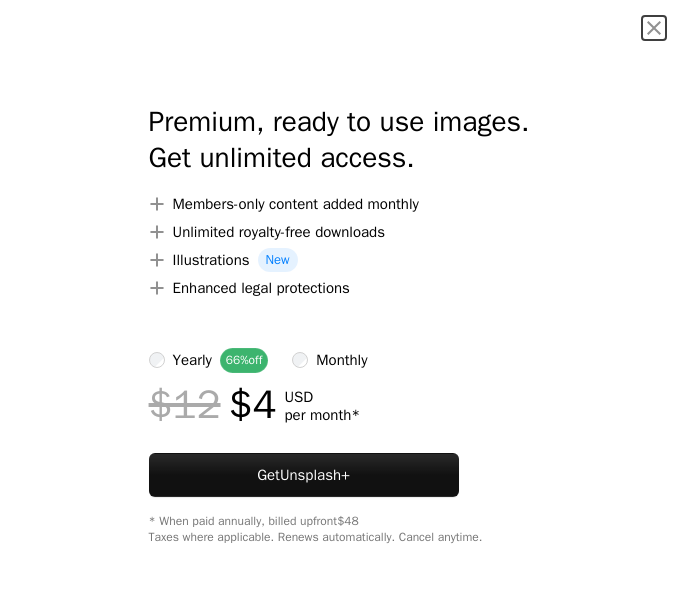 scroll, scrollTop: 1200, scrollLeft: 0, axis: vertical 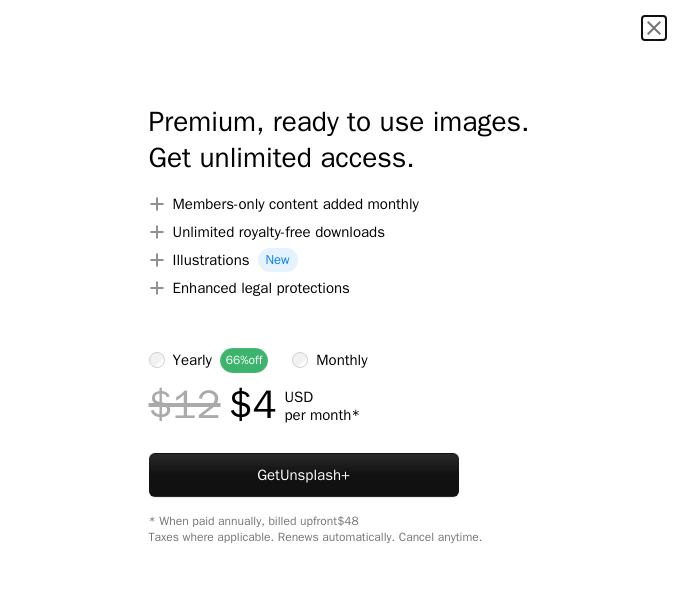 click on "An X shape" at bounding box center [654, 28] 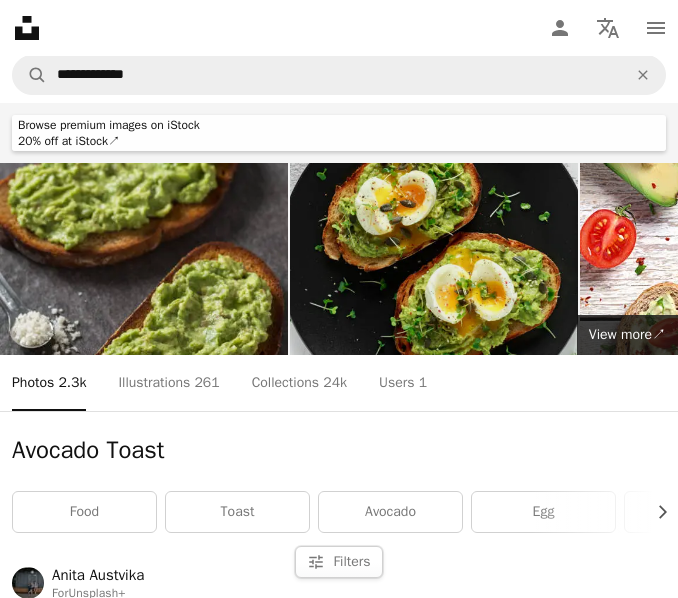 scroll, scrollTop: 0, scrollLeft: 0, axis: both 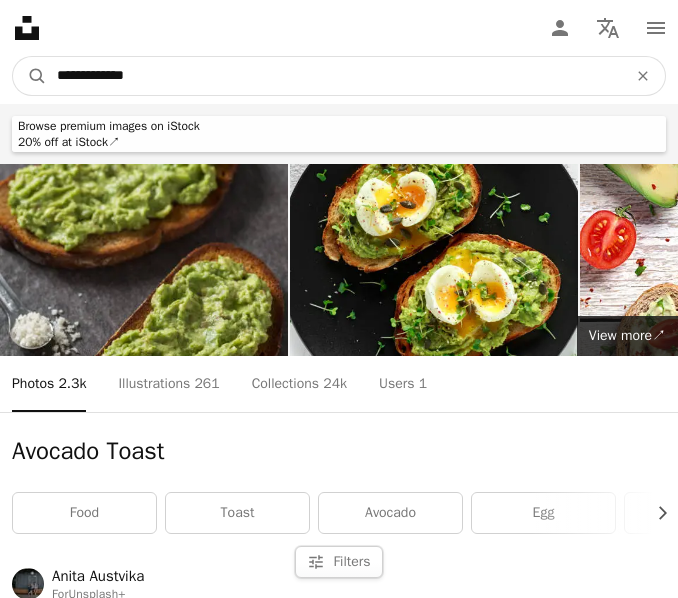 click on "**********" at bounding box center [334, 76] 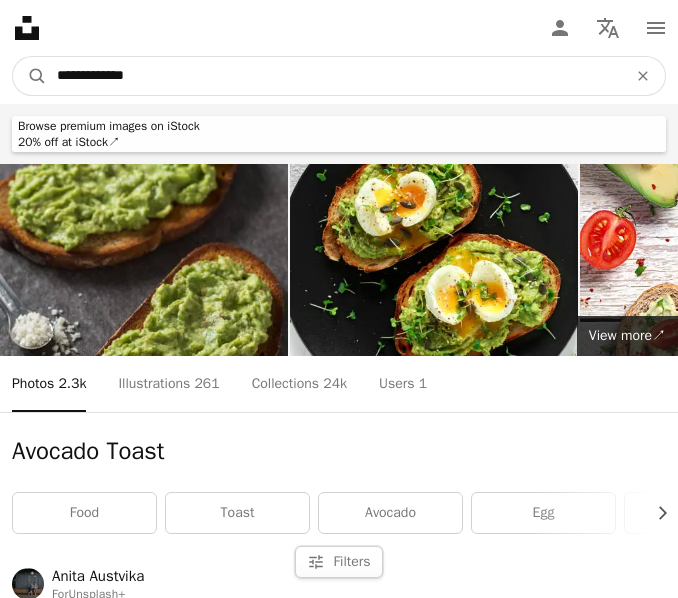 paste on "*" 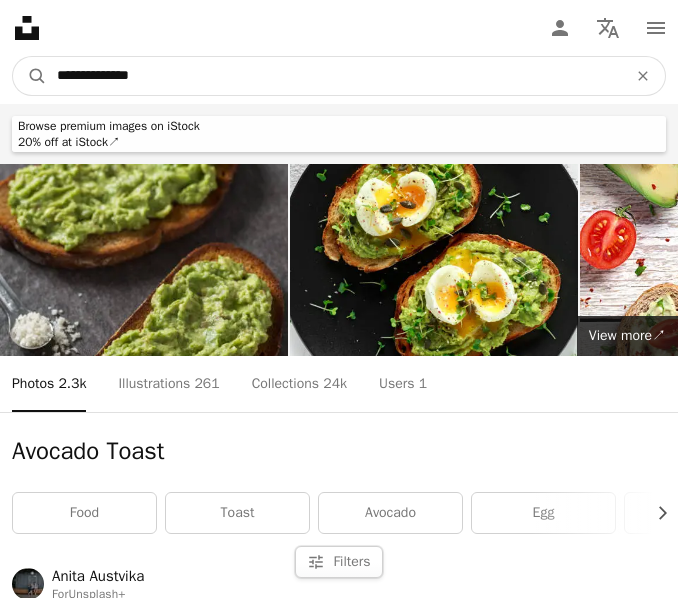 type on "**********" 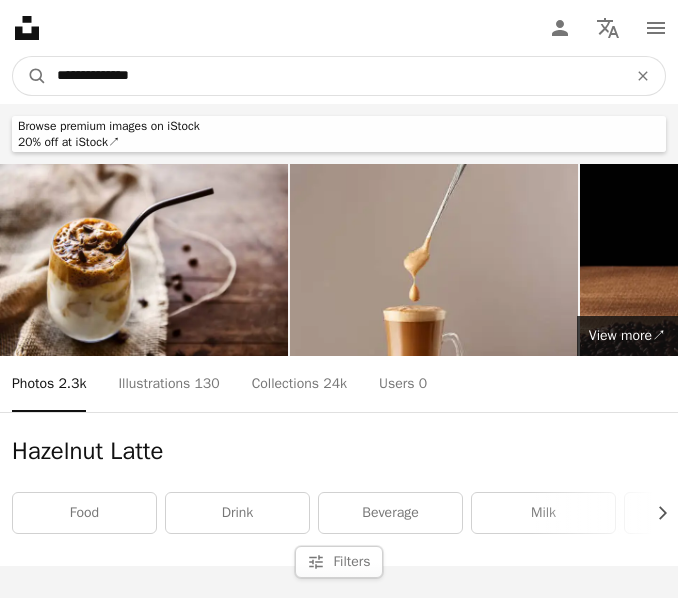 drag, startPoint x: 162, startPoint y: 68, endPoint x: 527, endPoint y: -121, distance: 411.03043 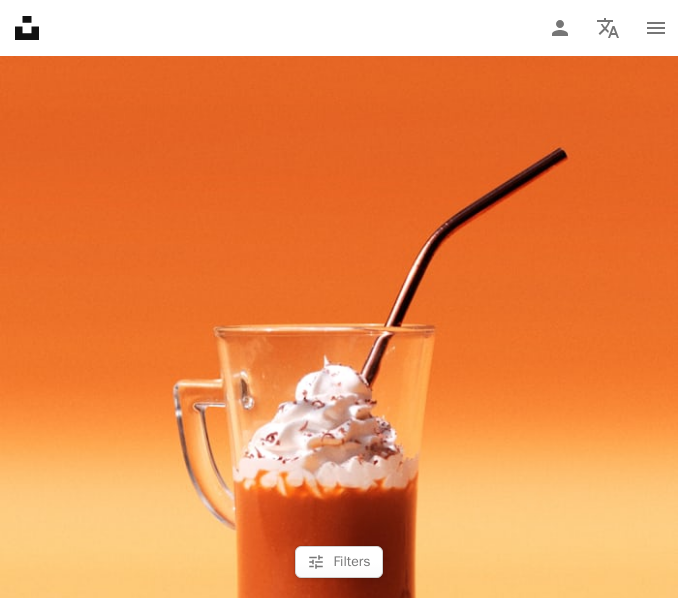 scroll, scrollTop: 6500, scrollLeft: 0, axis: vertical 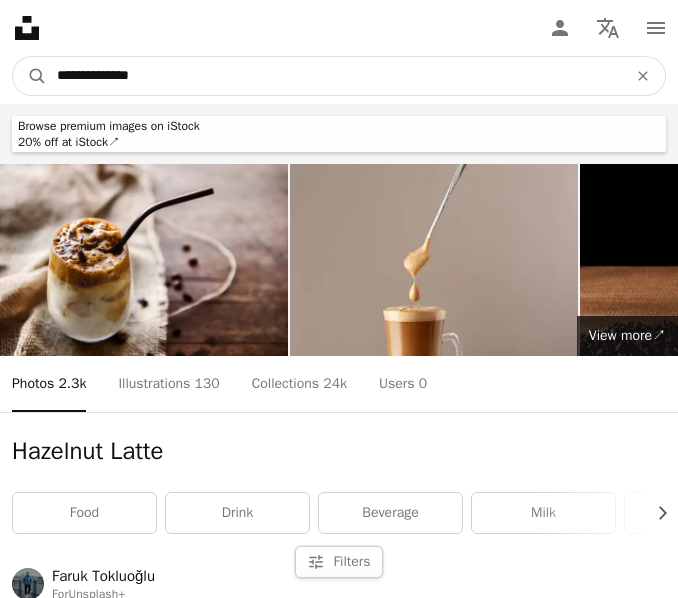 click on "**********" at bounding box center (334, 76) 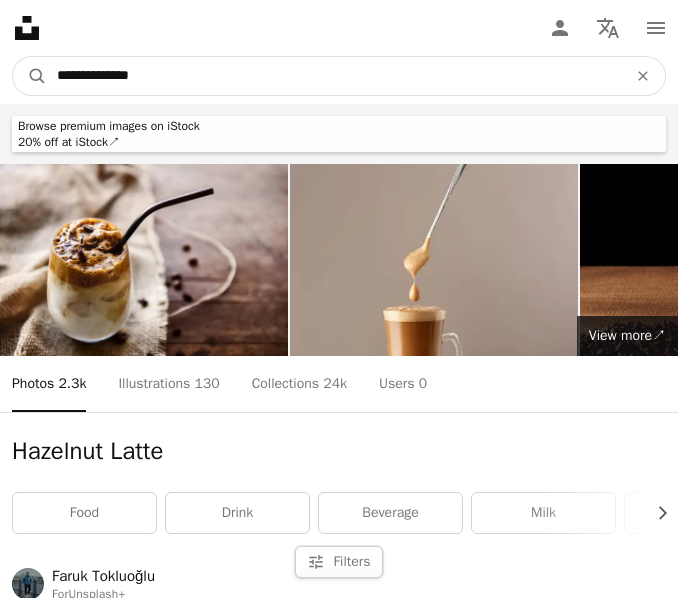paste 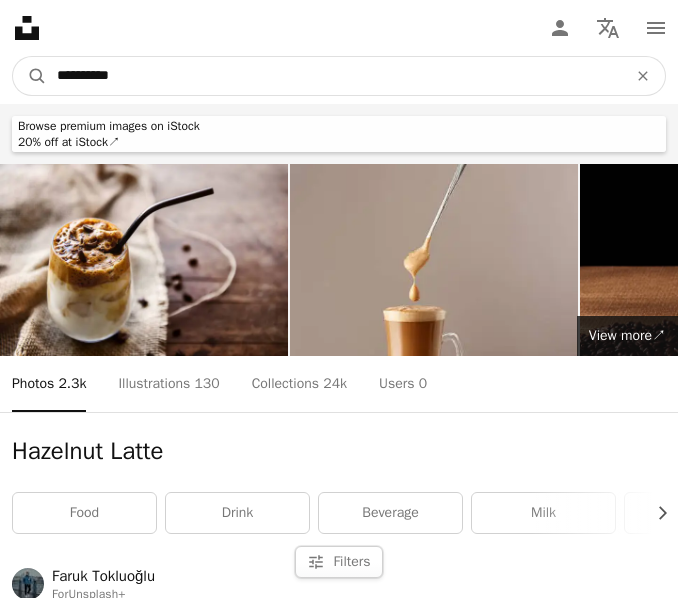 click on "A magnifying glass" at bounding box center (30, 76) 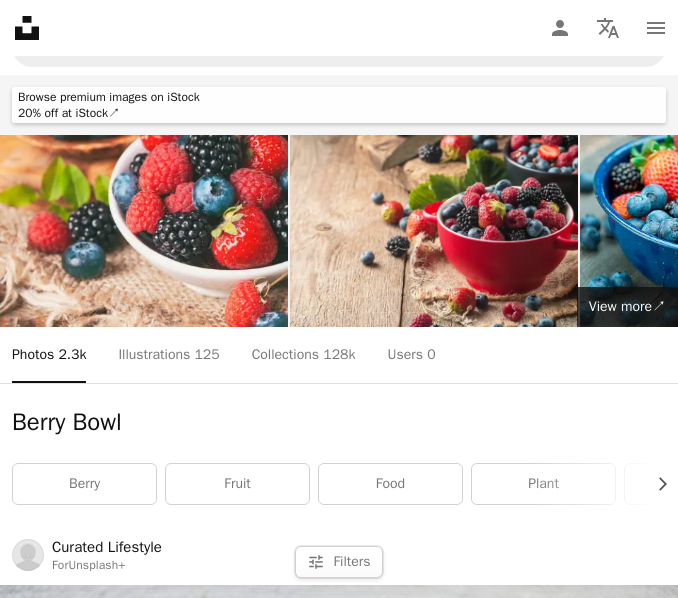 scroll, scrollTop: 0, scrollLeft: 0, axis: both 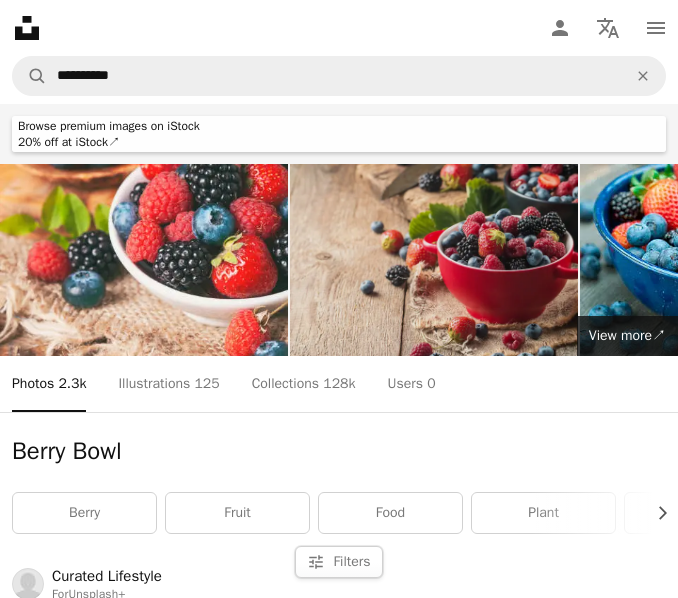 drag, startPoint x: 145, startPoint y: 266, endPoint x: 492, endPoint y: 245, distance: 347.63486 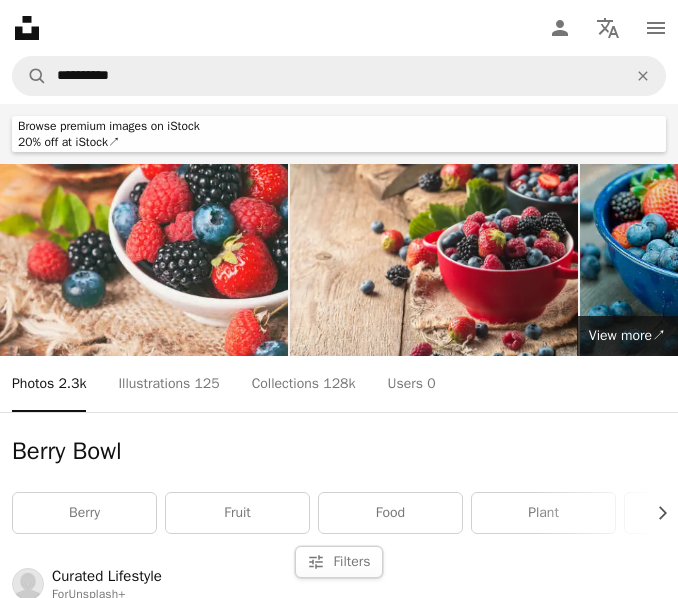 click at bounding box center (724, 260) 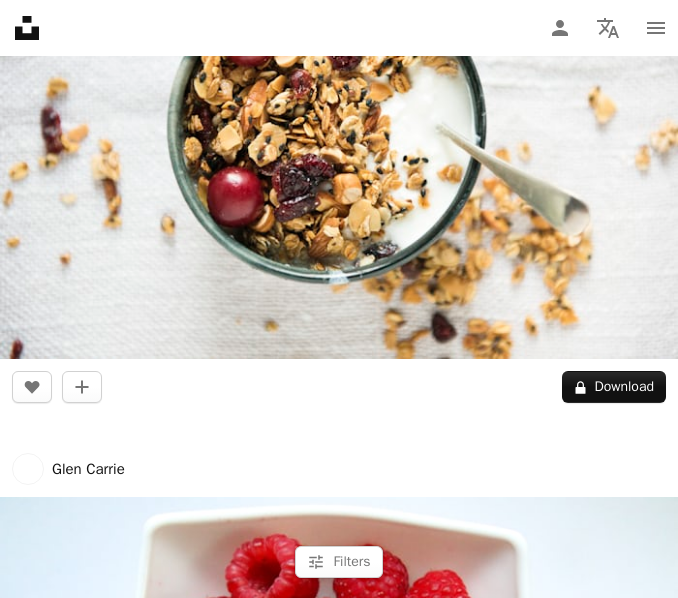 scroll, scrollTop: 700, scrollLeft: 0, axis: vertical 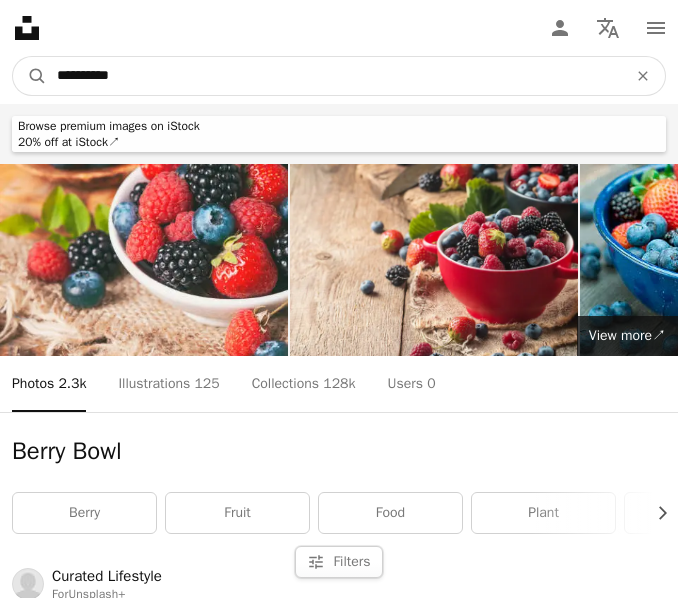 click on "**********" at bounding box center (334, 76) 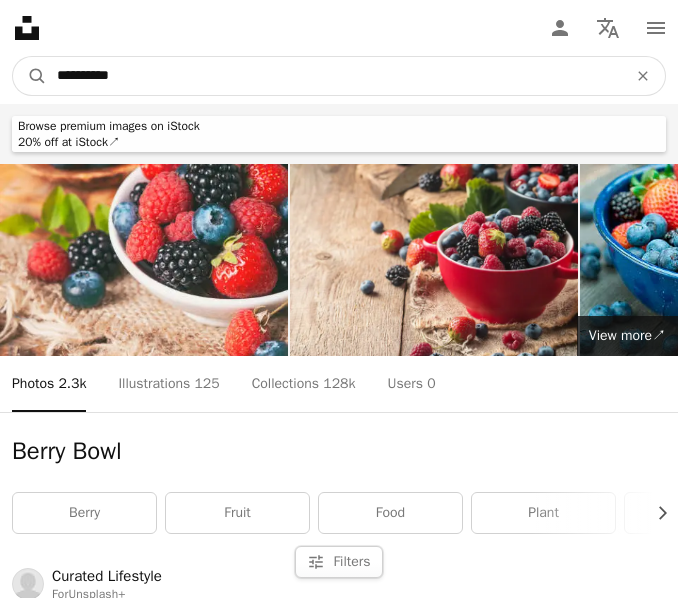 paste 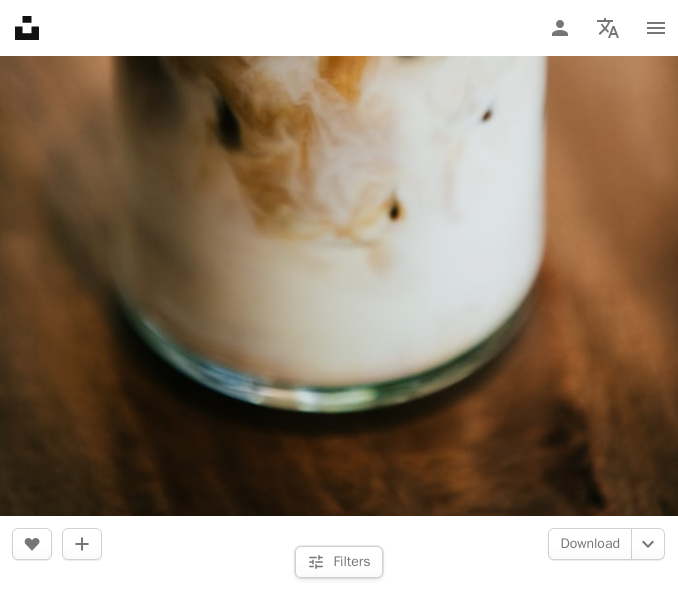 scroll, scrollTop: 1600, scrollLeft: 0, axis: vertical 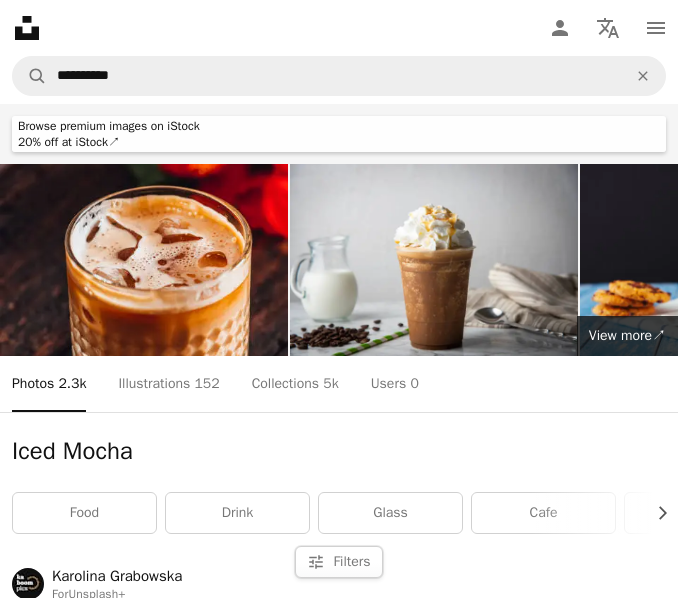 click on "Unsplash logo Unsplash Home A photo Pen Tool A compass A stack of folders Download Person Localization icon navigation menu" at bounding box center [339, 28] 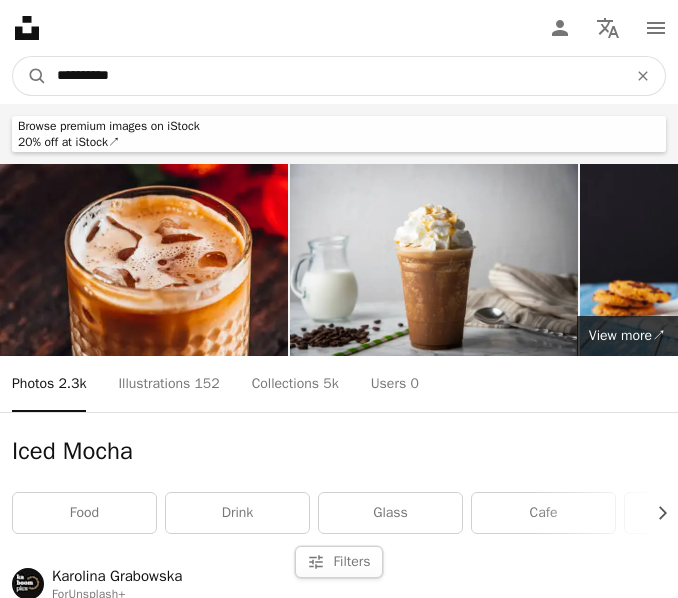 click on "**********" at bounding box center [334, 76] 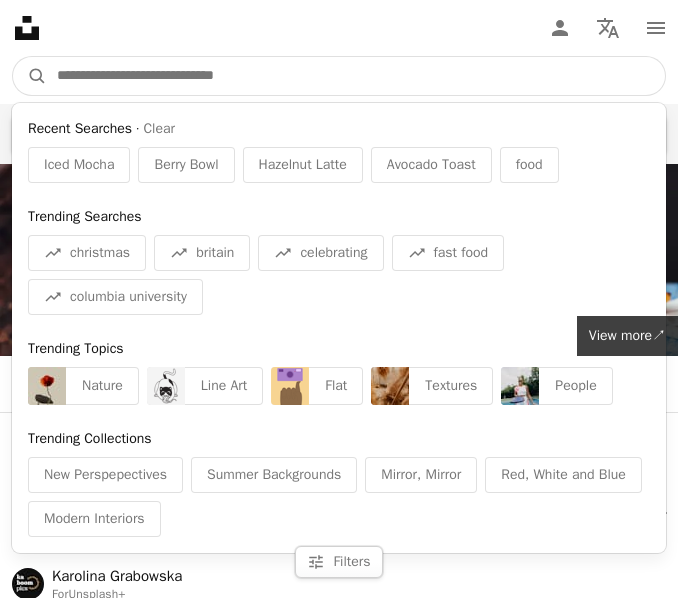 paste on "**********" 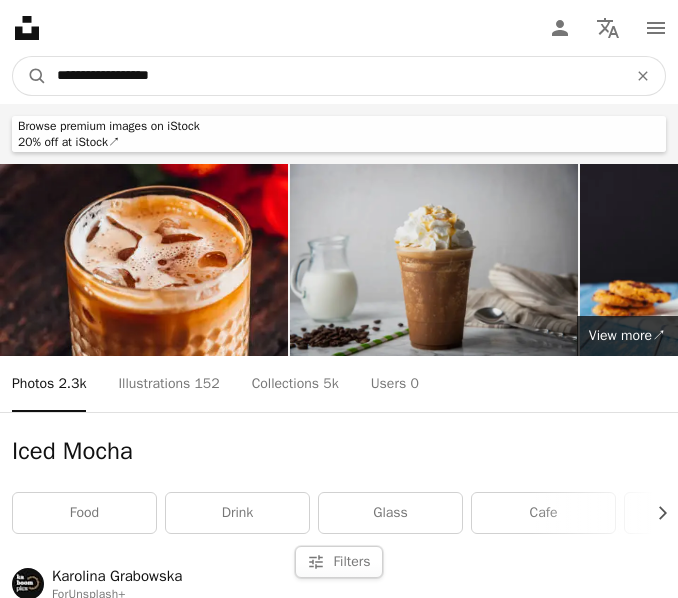 click on "A magnifying glass" at bounding box center [30, 76] 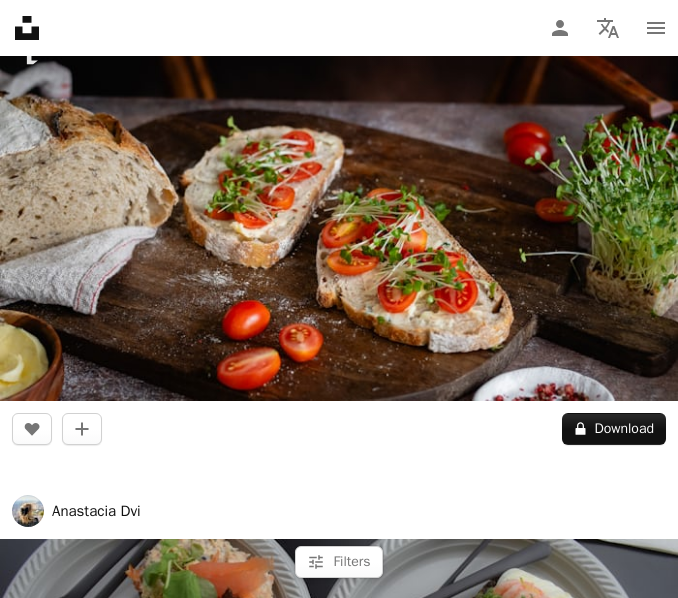 scroll, scrollTop: 11000, scrollLeft: 0, axis: vertical 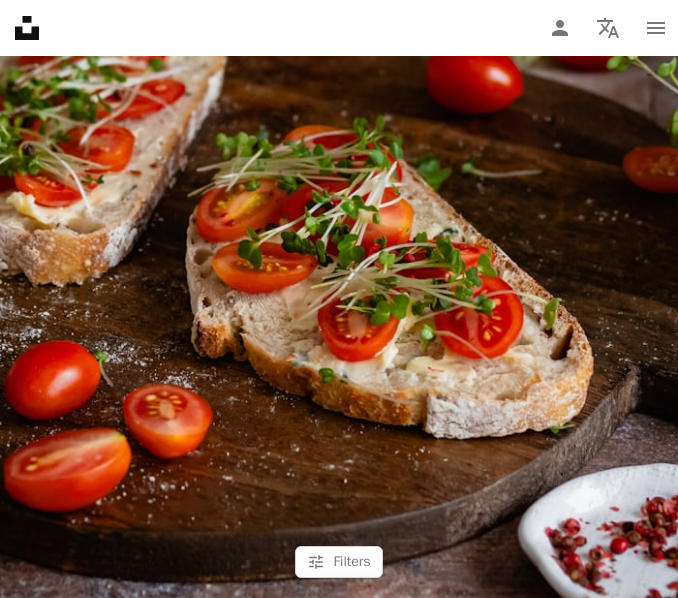 drag, startPoint x: 312, startPoint y: 127, endPoint x: 325, endPoint y: 126, distance: 13.038404 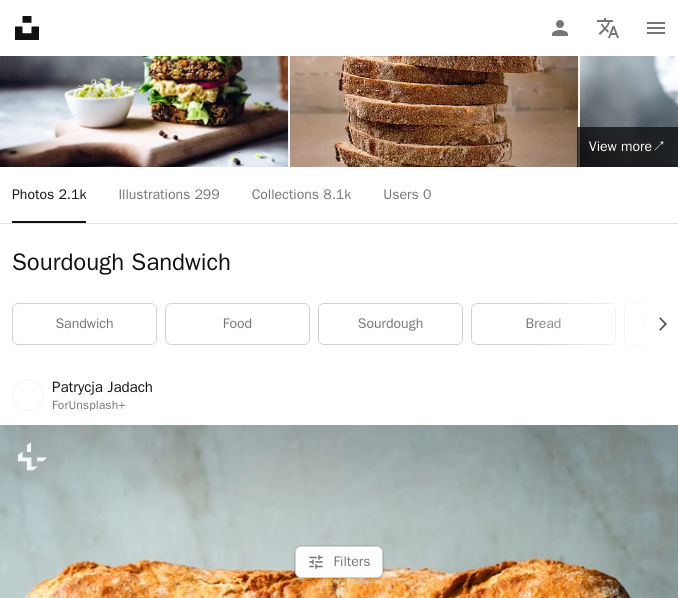 scroll, scrollTop: 0, scrollLeft: 0, axis: both 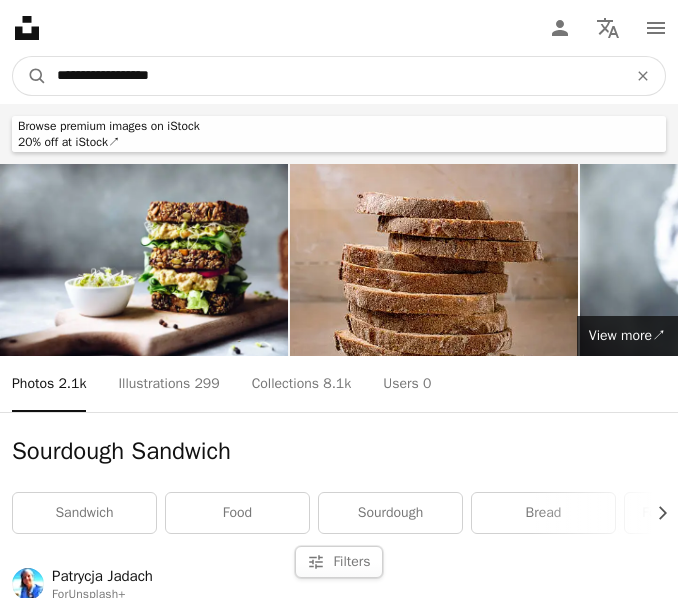 click on "**********" at bounding box center (334, 76) 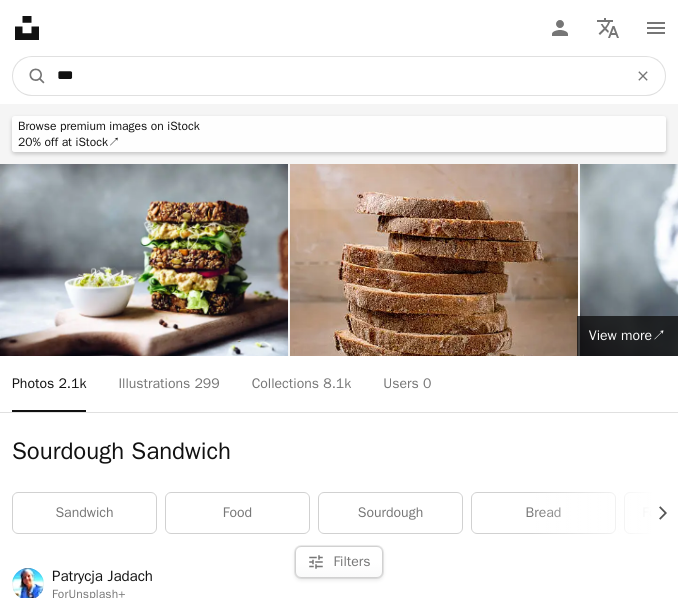 type on "****" 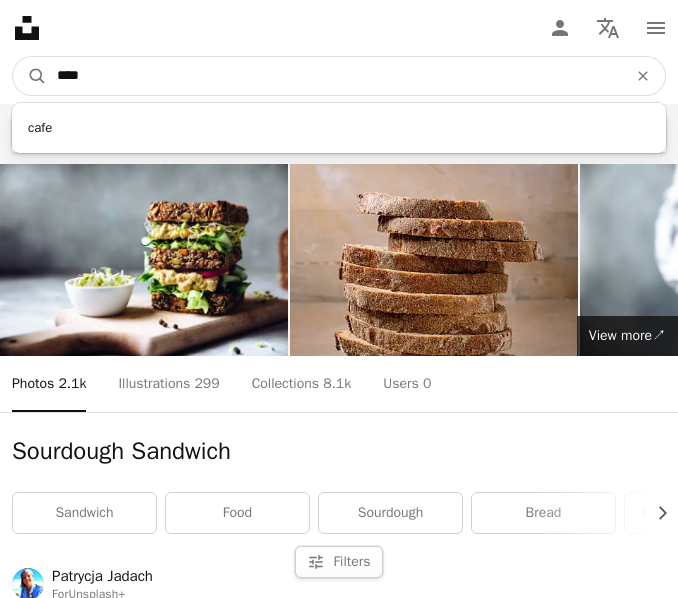 click on "A magnifying glass" at bounding box center [30, 76] 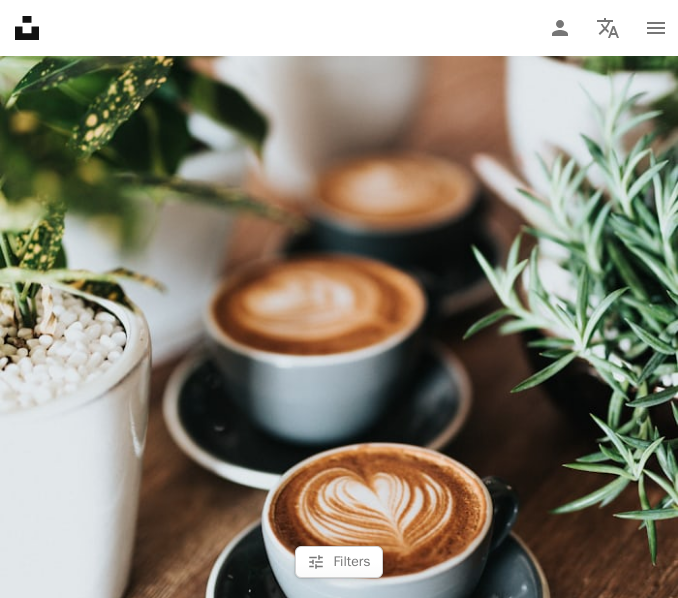 scroll, scrollTop: 2500, scrollLeft: 0, axis: vertical 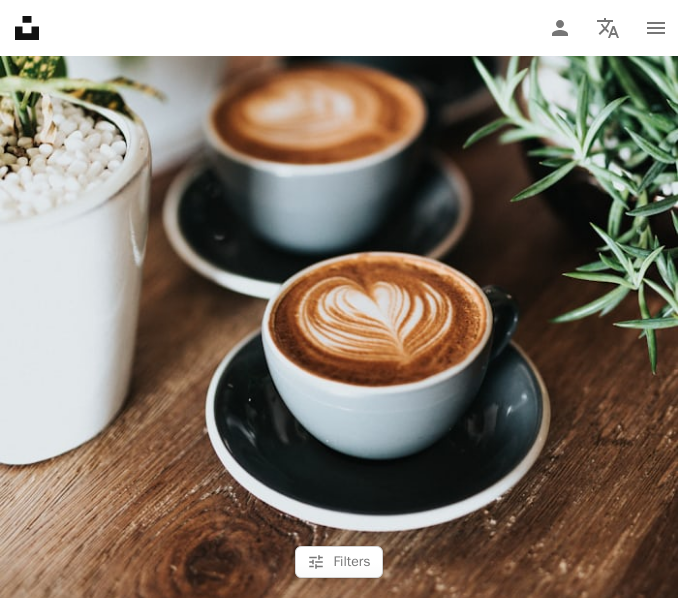drag, startPoint x: 431, startPoint y: 129, endPoint x: 418, endPoint y: 131, distance: 13.152946 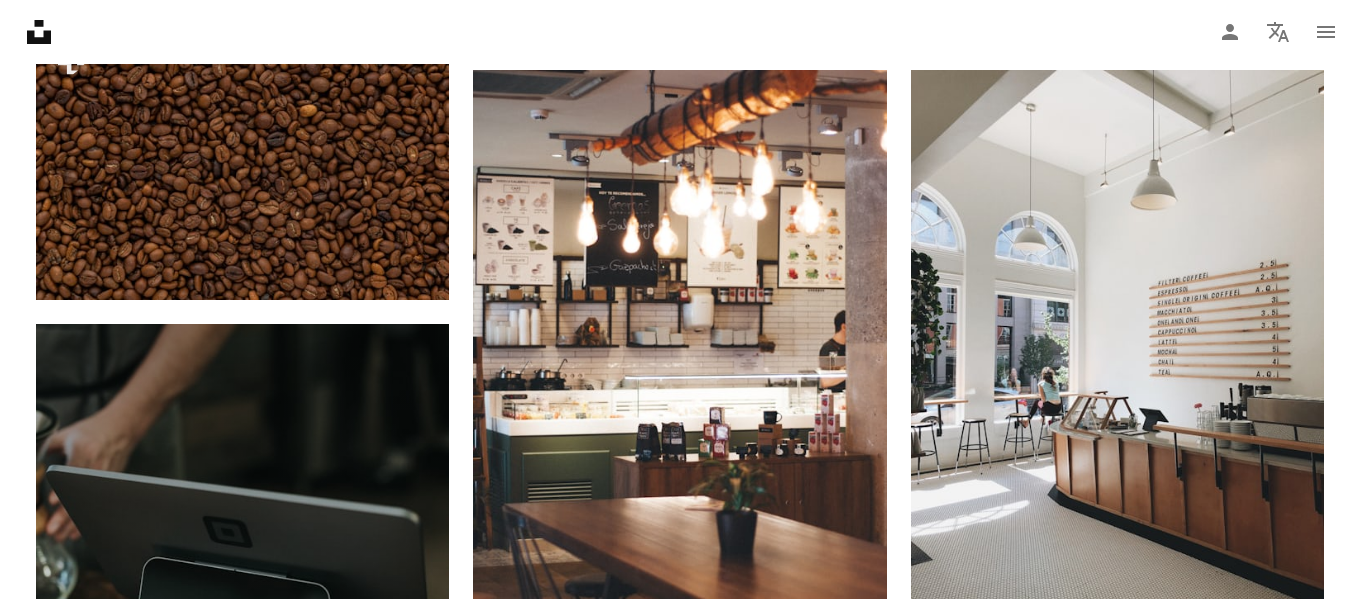 scroll, scrollTop: 1000, scrollLeft: 0, axis: vertical 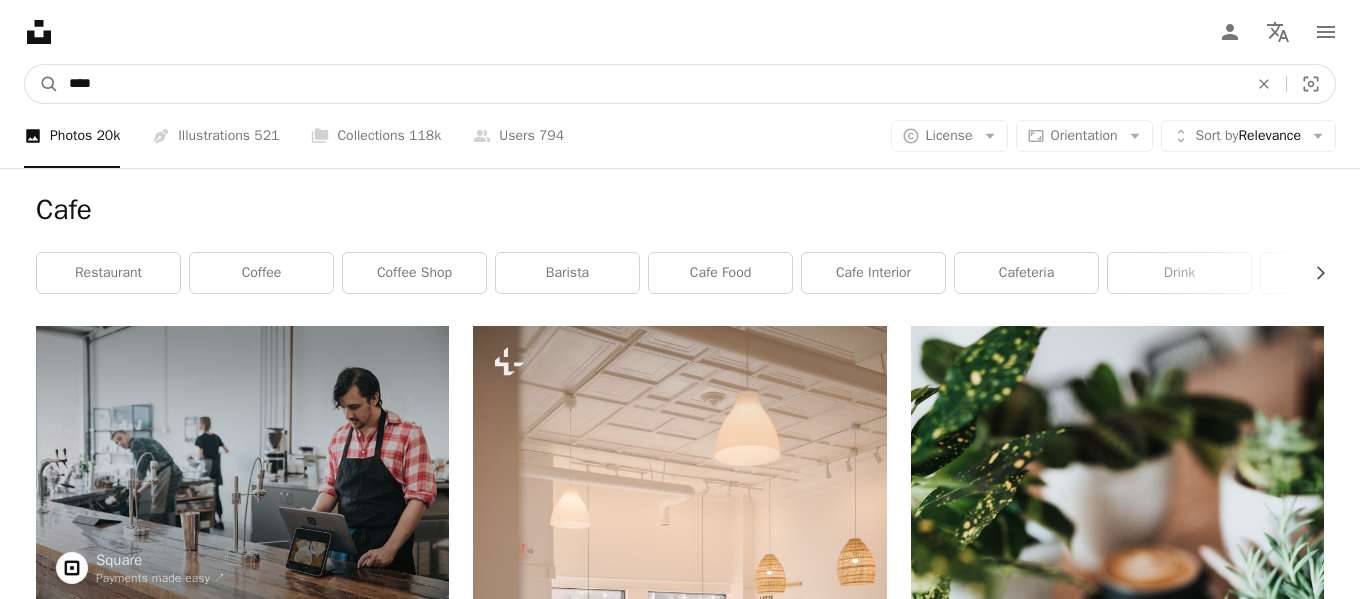click on "****" at bounding box center [650, 84] 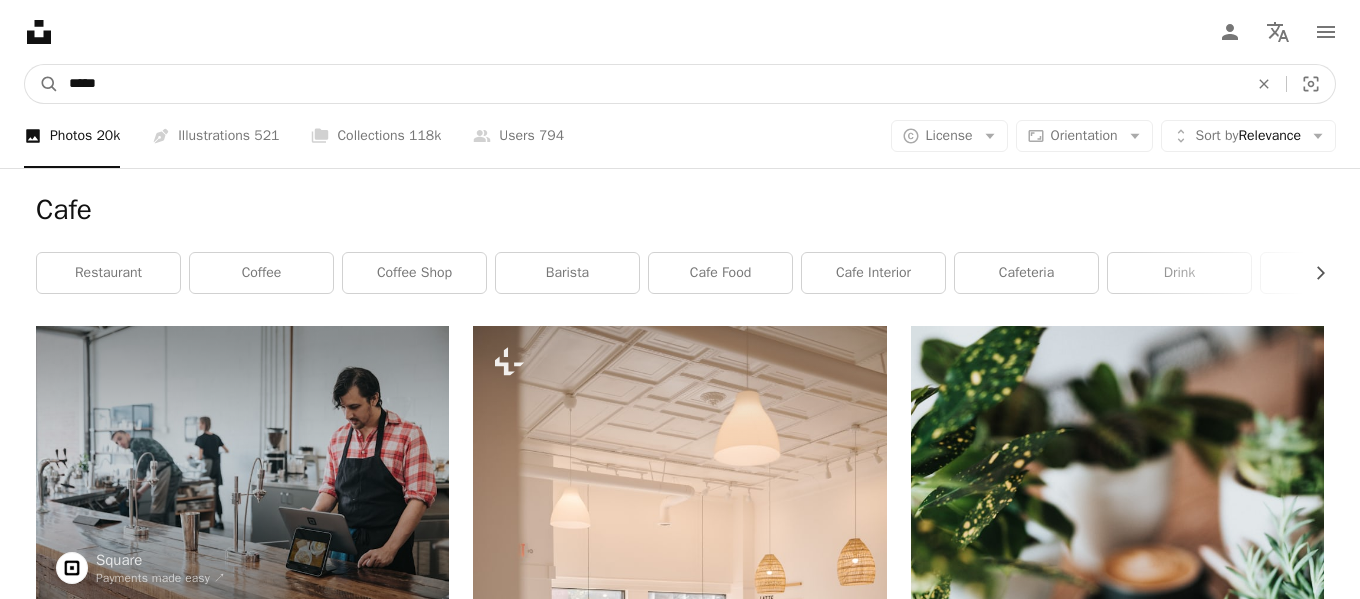 type on "******" 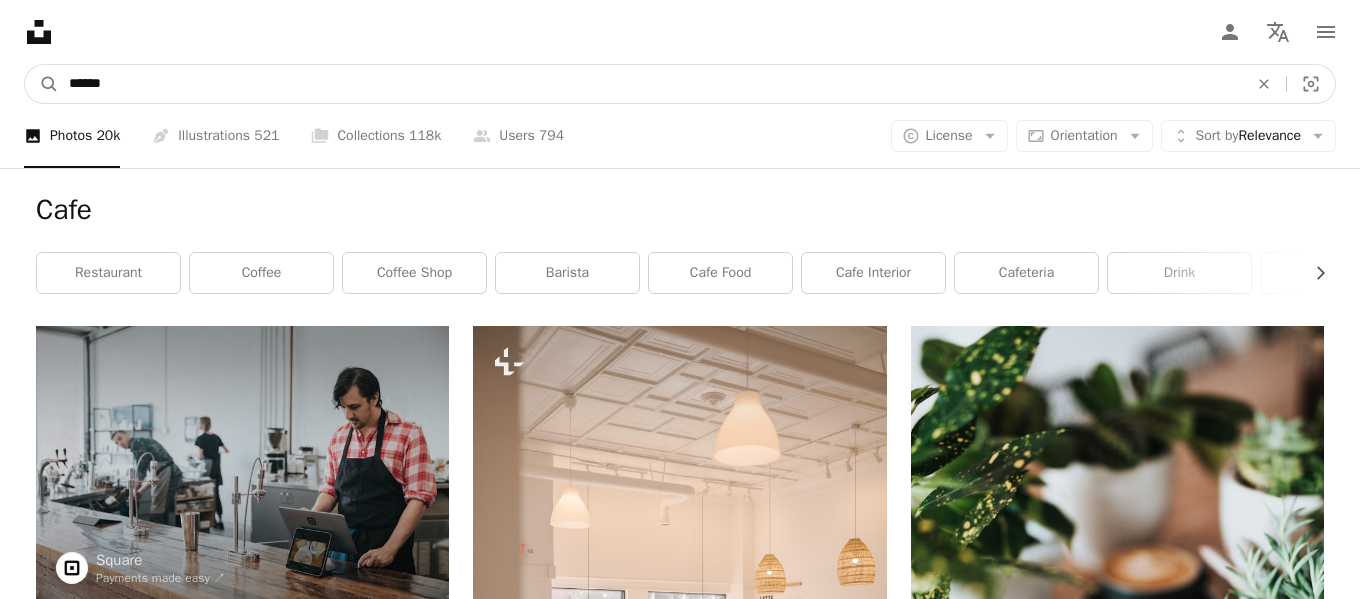 click on "A magnifying glass" at bounding box center [42, 84] 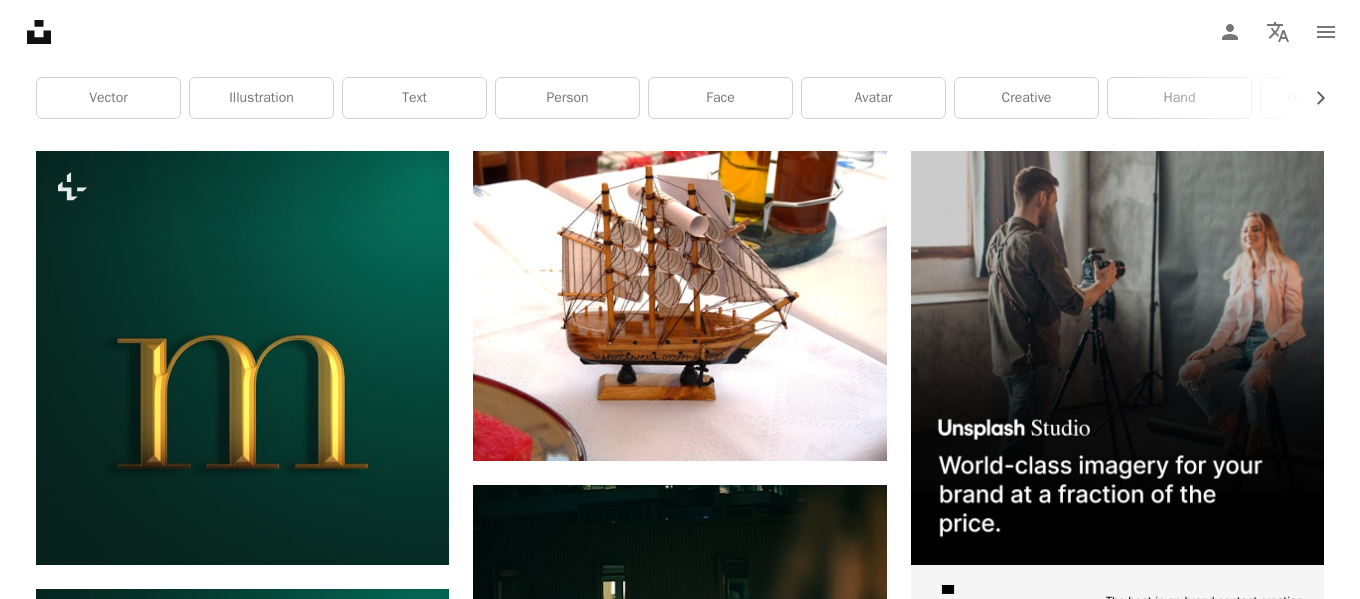scroll, scrollTop: 0, scrollLeft: 0, axis: both 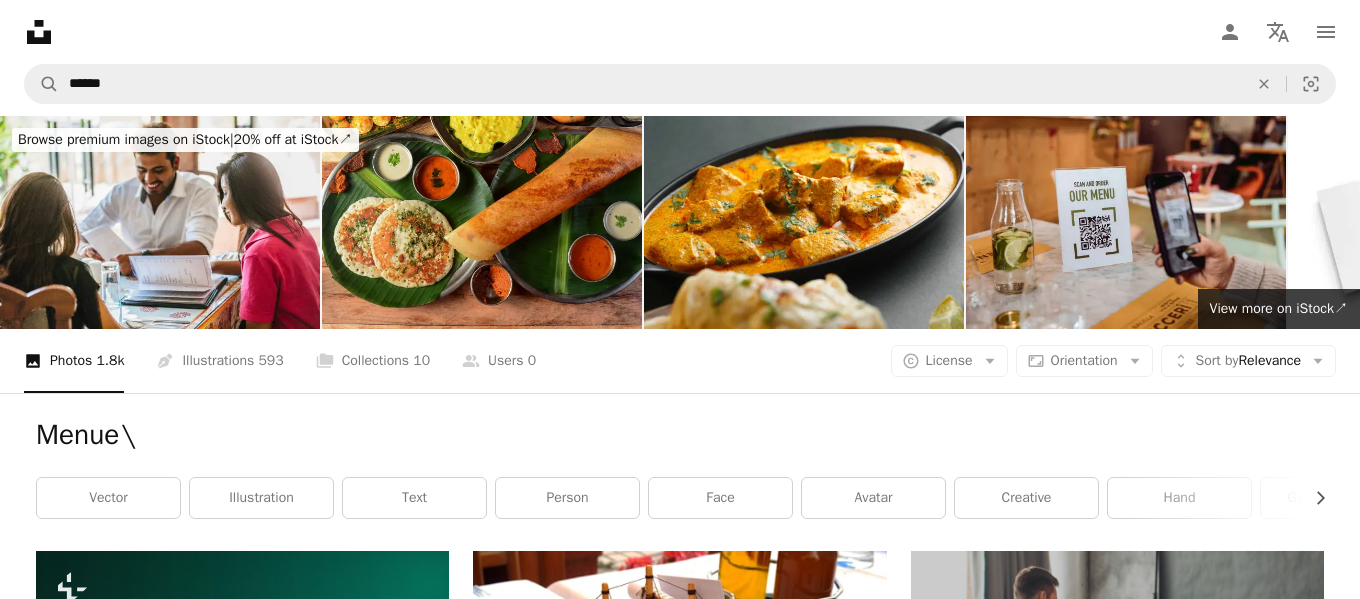 click on "Unsplash logo Unsplash Home A photo Pen Tool A compass A stack of folders Download Person Localization icon navigation menu" at bounding box center (680, 32) 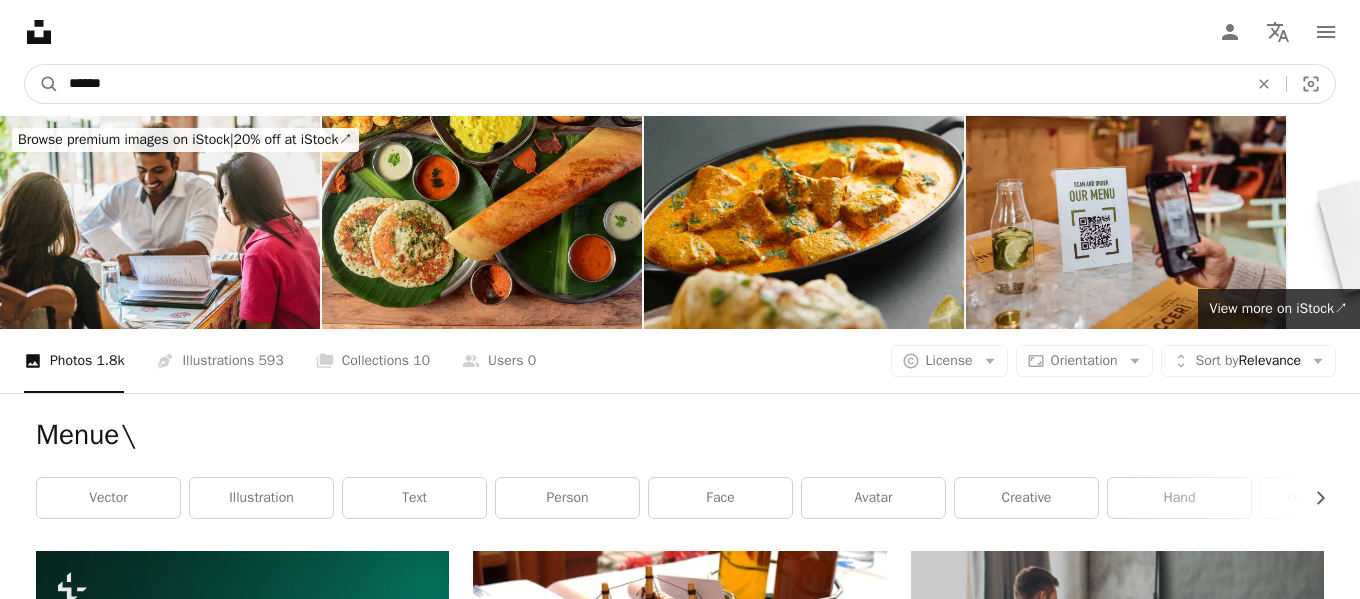 click on "******" at bounding box center [650, 84] 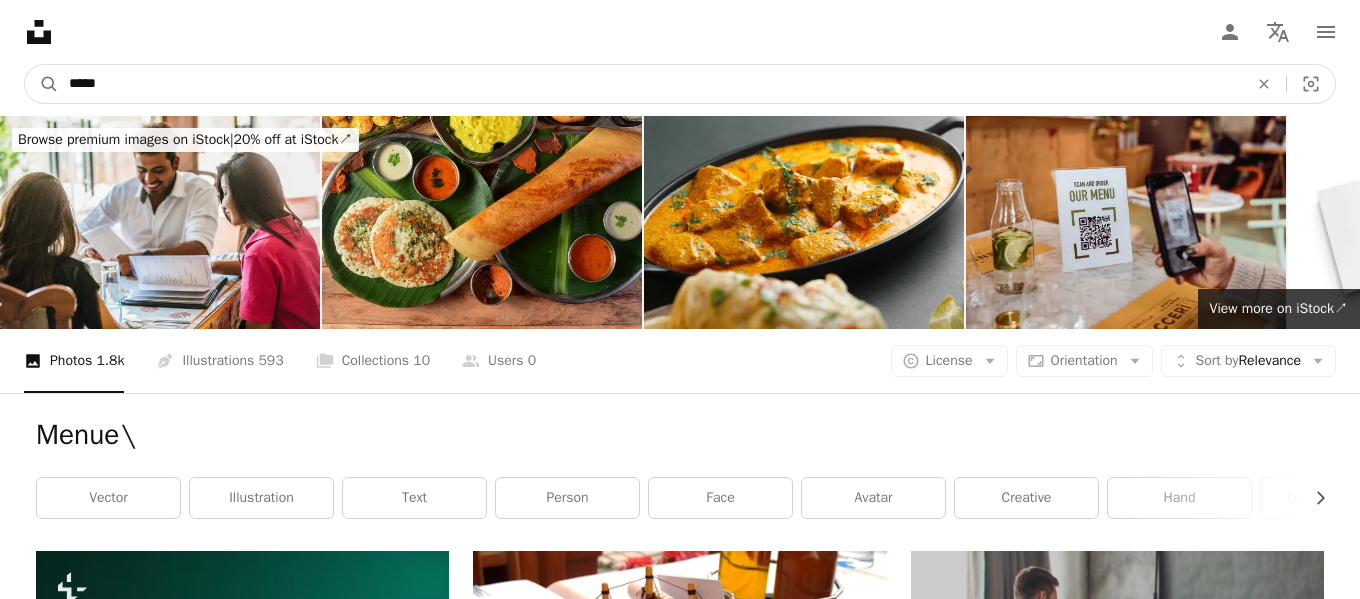 type on "****" 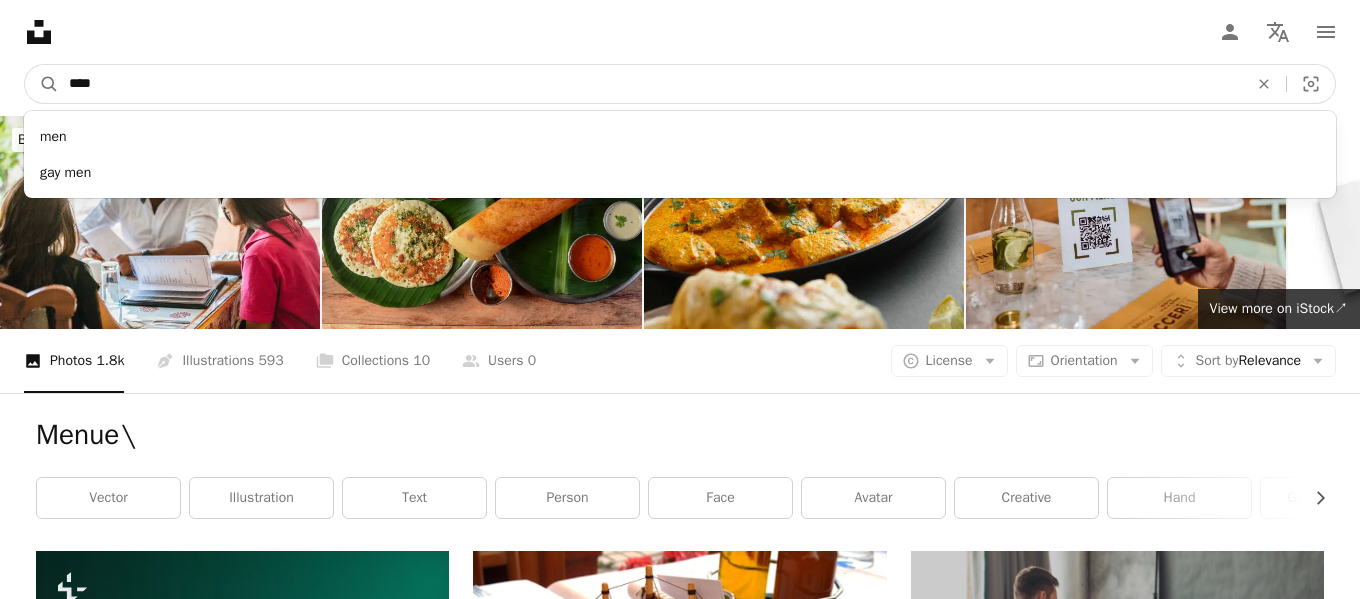 click on "A magnifying glass" at bounding box center [42, 84] 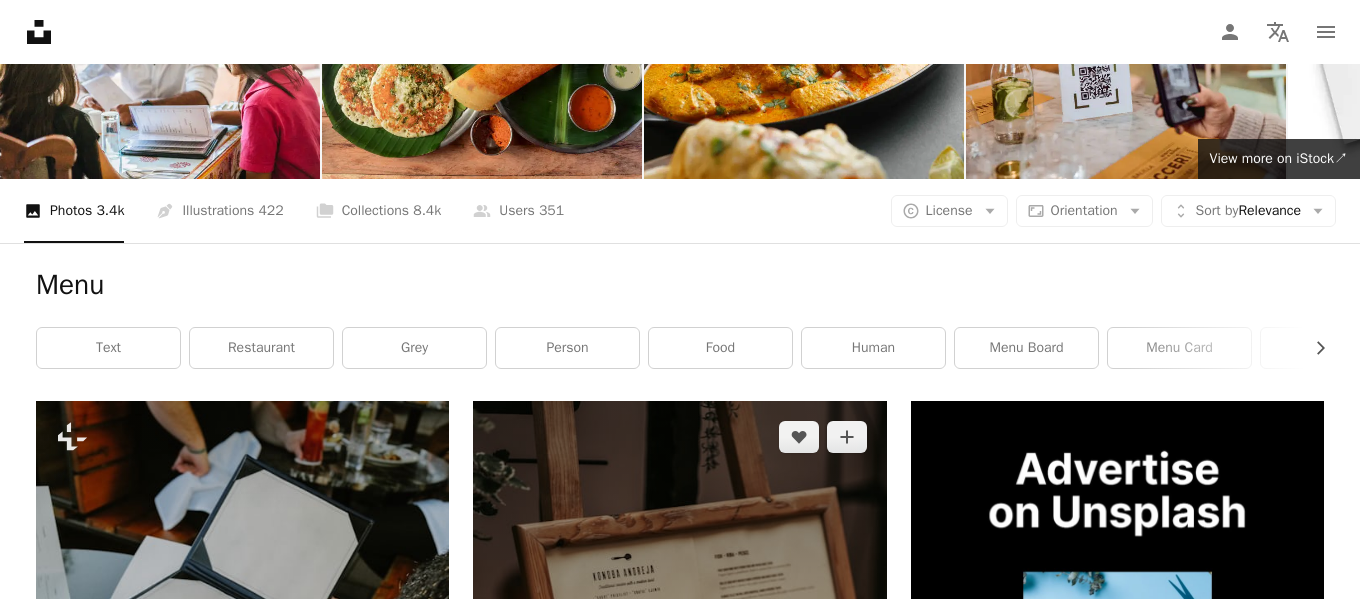 scroll, scrollTop: 0, scrollLeft: 0, axis: both 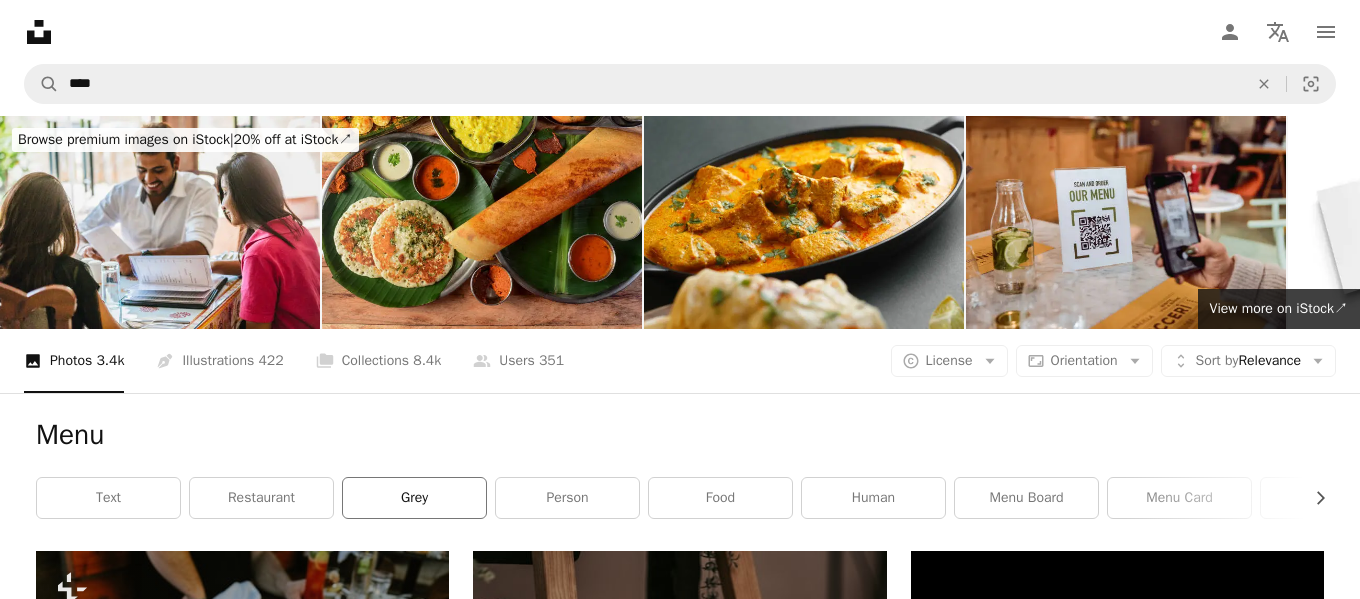 click on "grey" at bounding box center (414, 498) 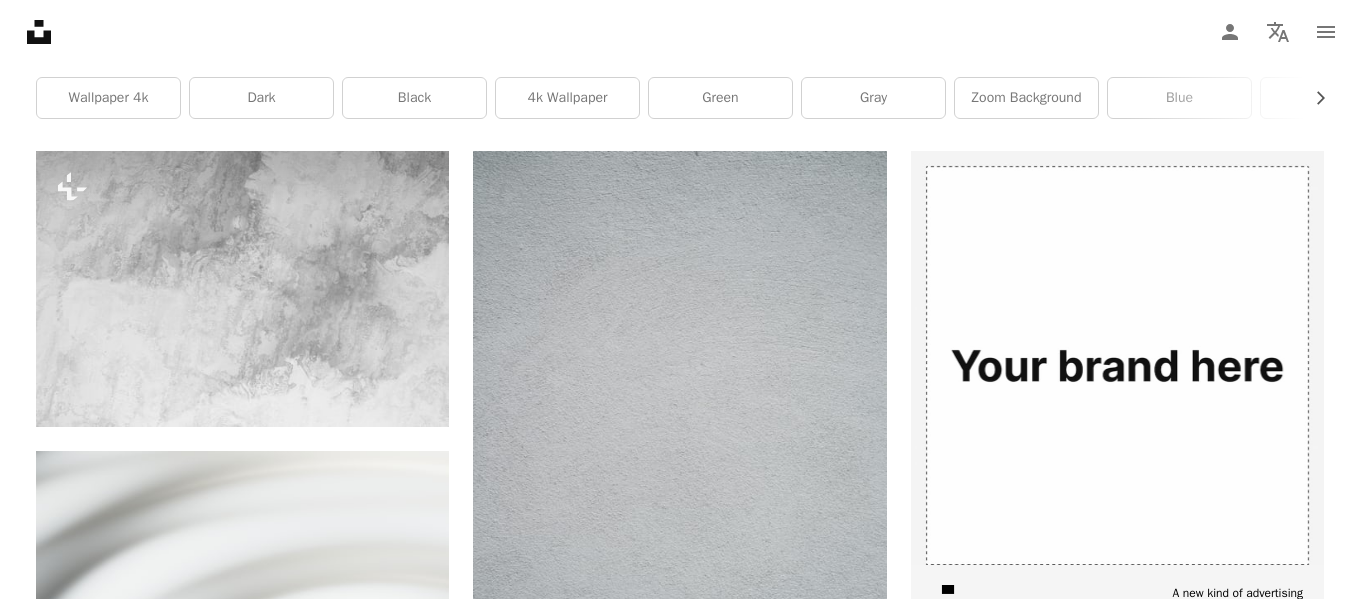 scroll, scrollTop: 0, scrollLeft: 0, axis: both 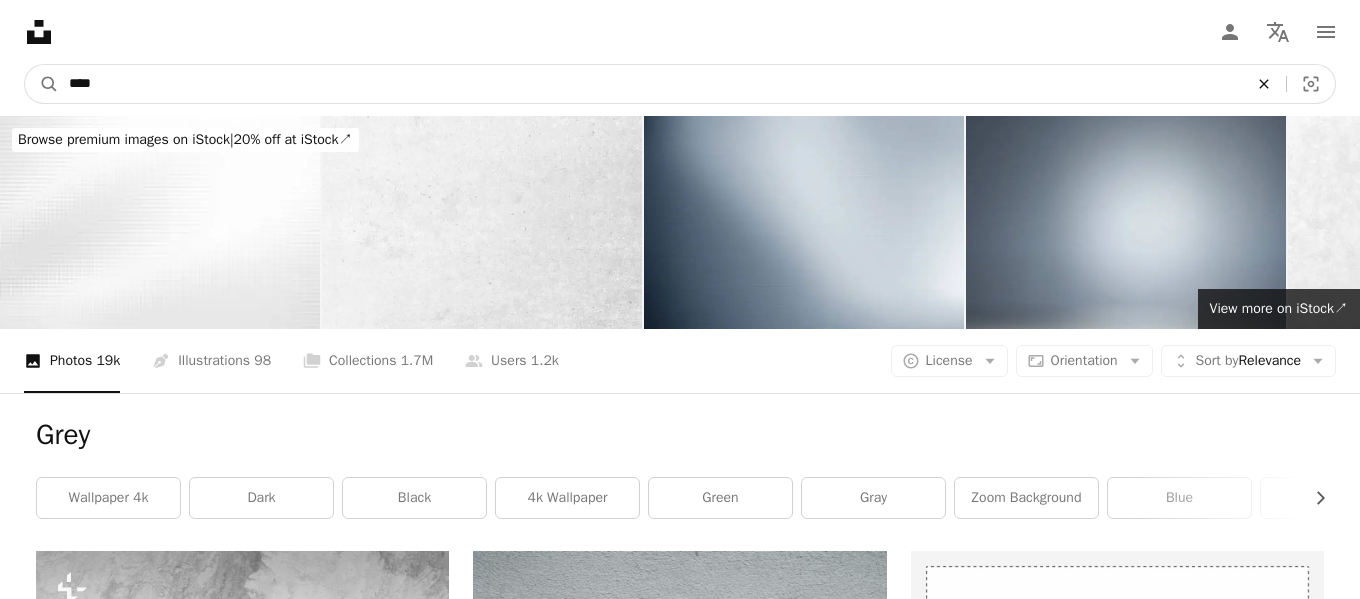 click on "An X shape" at bounding box center [1264, 84] 